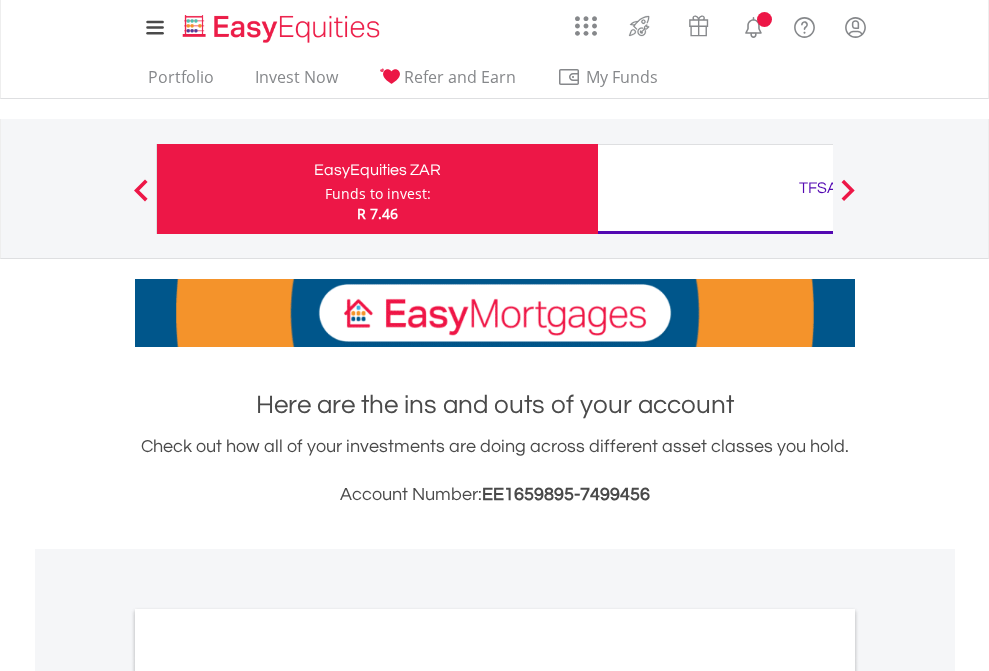 scroll, scrollTop: 0, scrollLeft: 0, axis: both 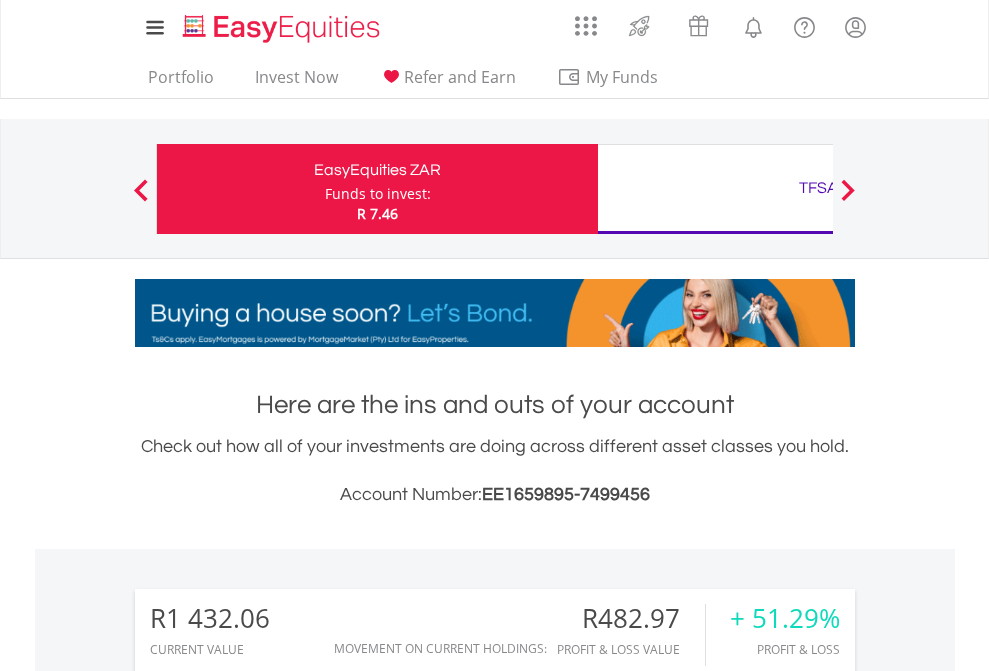click on "Funds to invest:" at bounding box center [378, 194] 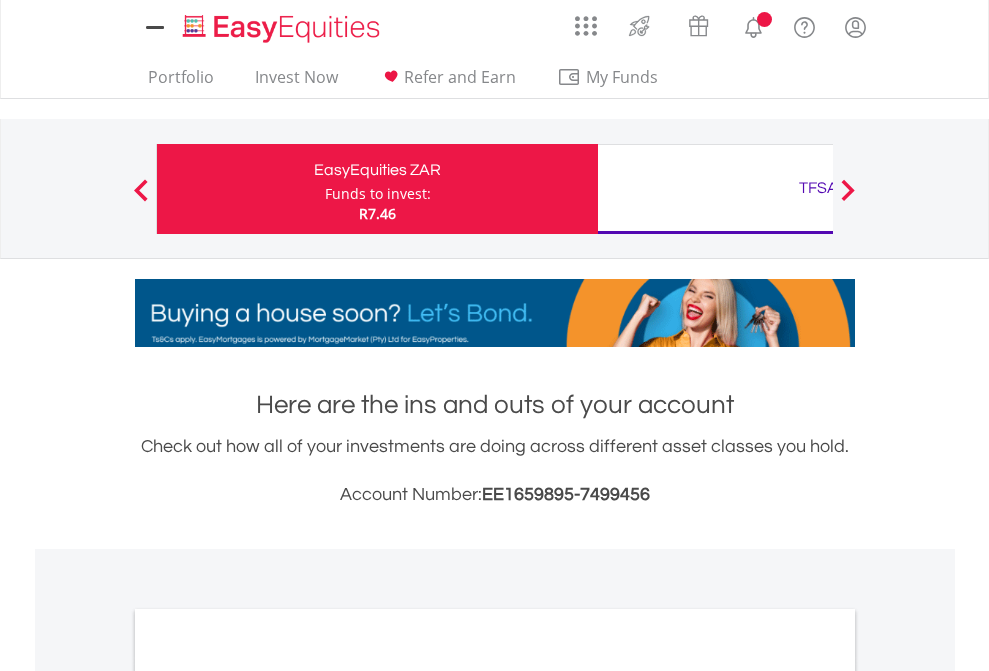 scroll, scrollTop: 0, scrollLeft: 0, axis: both 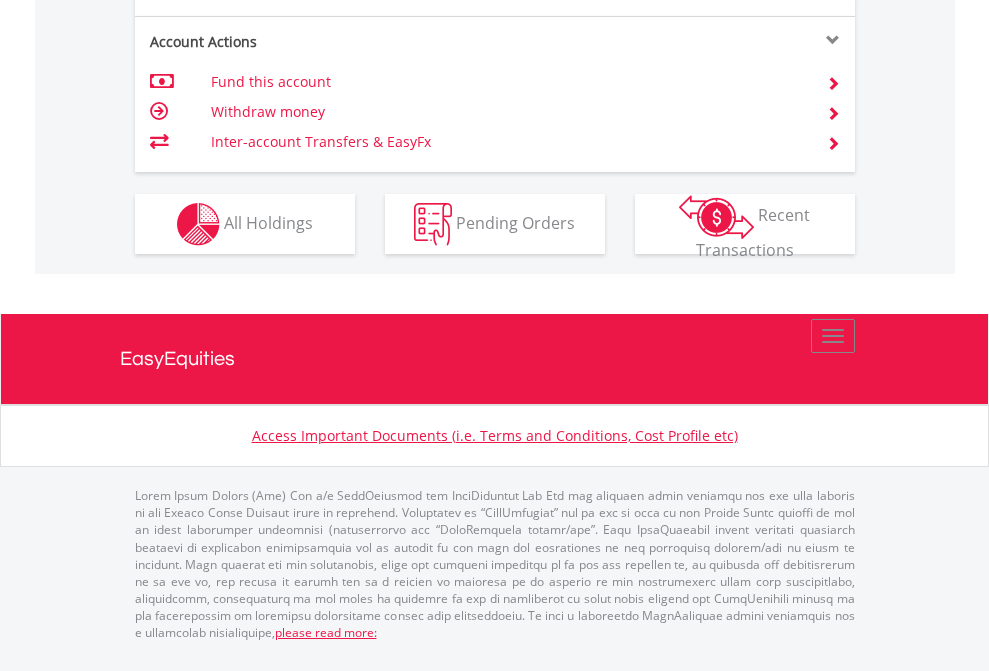 click on "Investment types" at bounding box center (706, -337) 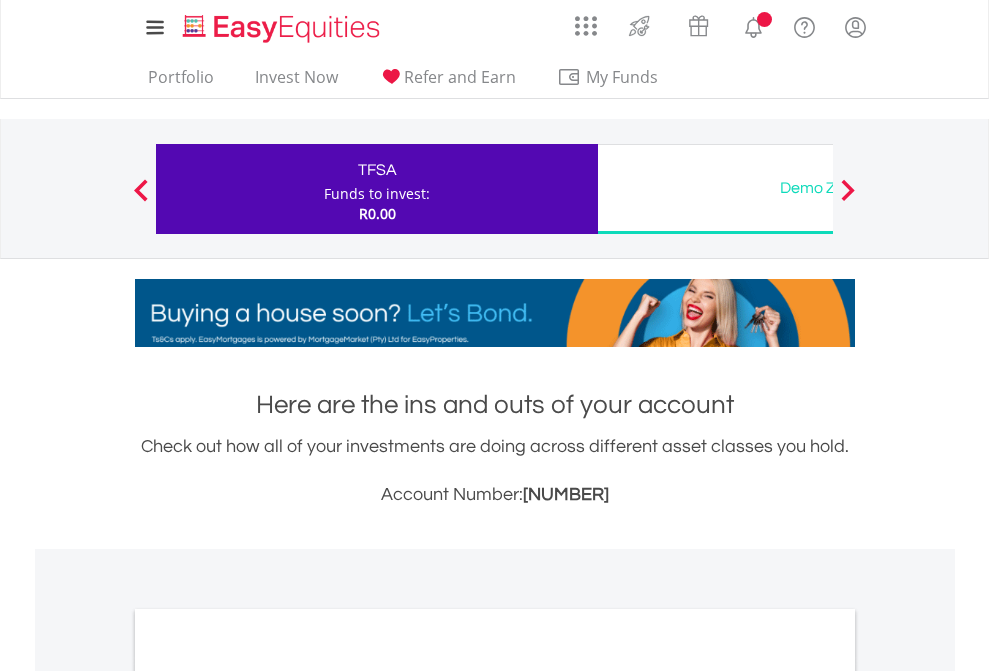 scroll, scrollTop: 0, scrollLeft: 0, axis: both 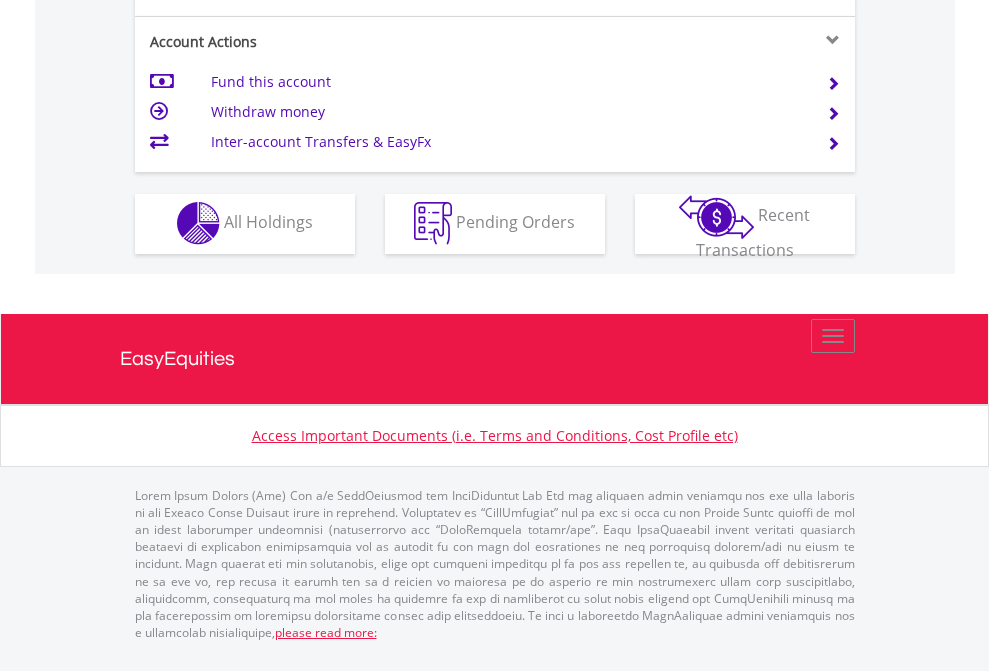 click on "Investment types" at bounding box center (706, -353) 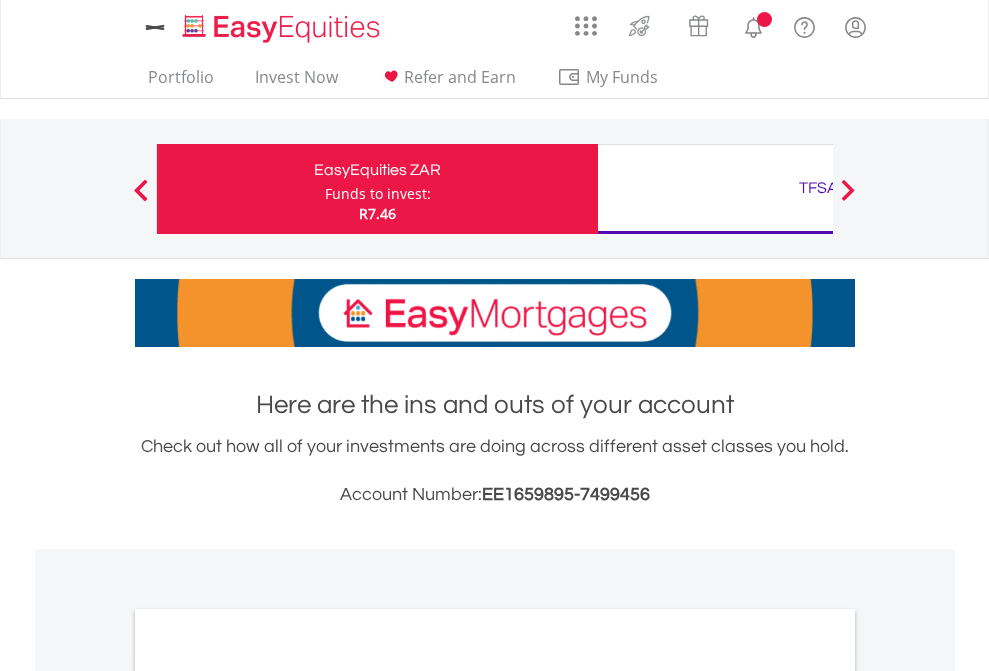 scroll, scrollTop: 0, scrollLeft: 0, axis: both 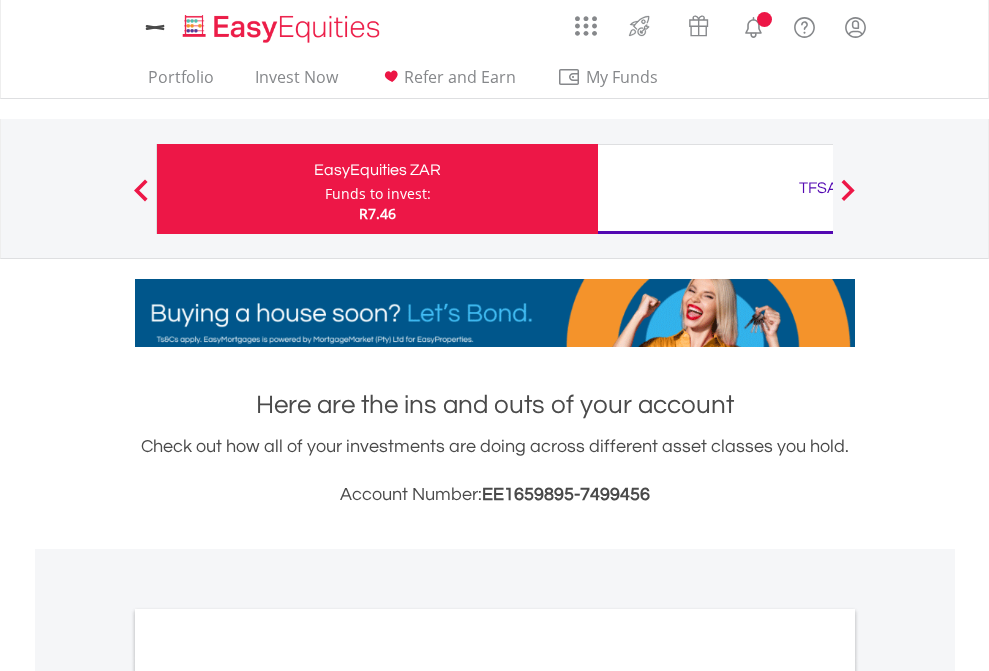 click on "All Holdings" at bounding box center [268, 1096] 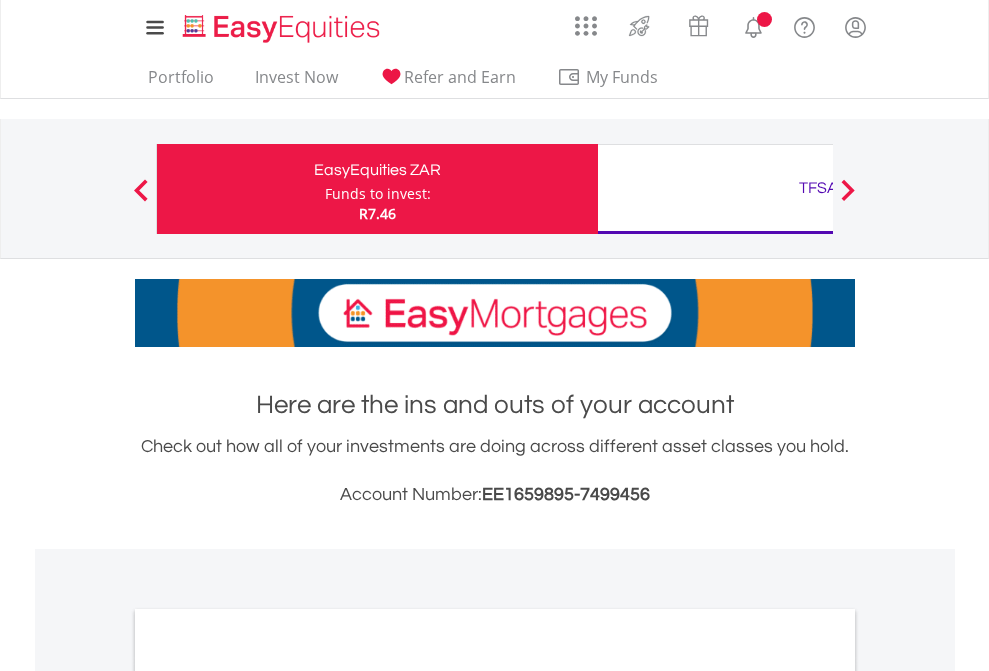 scroll, scrollTop: 1202, scrollLeft: 0, axis: vertical 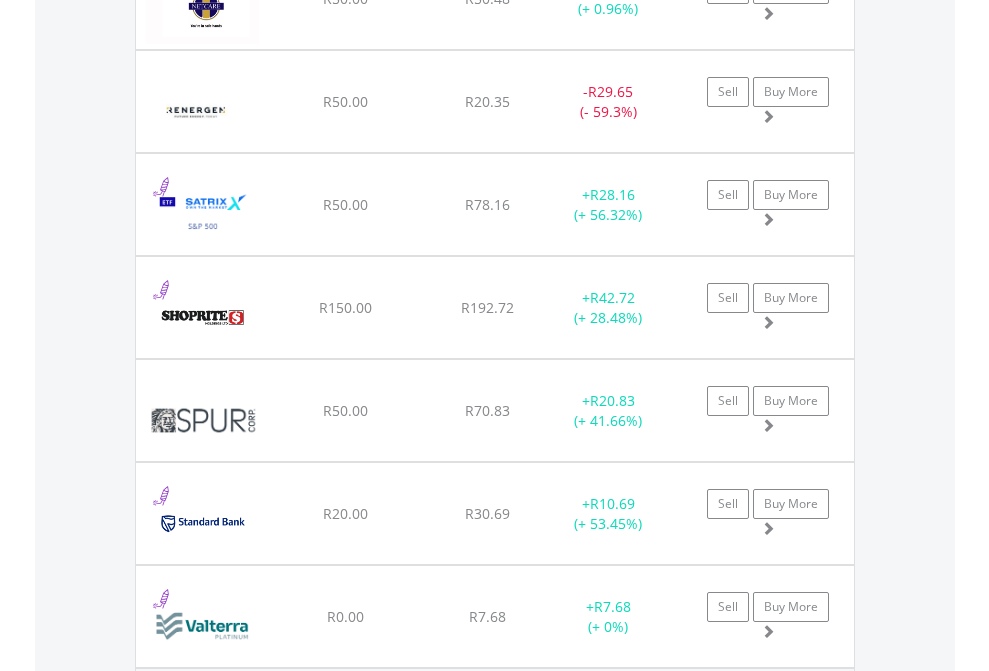 click on "TFSA" at bounding box center [818, -2196] 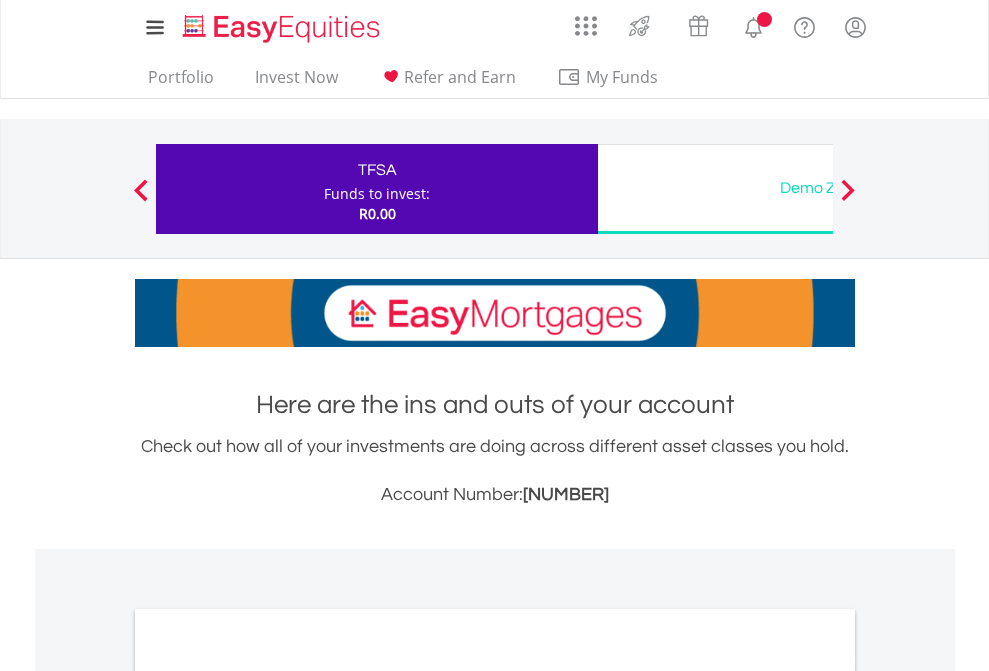 scroll, scrollTop: 0, scrollLeft: 0, axis: both 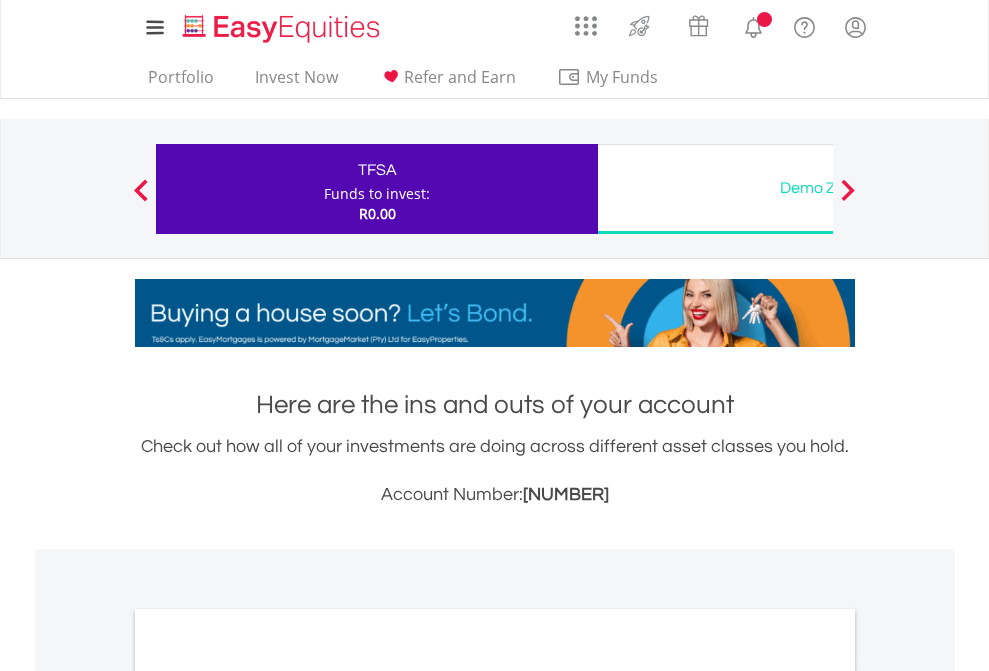 click on "All Holdings" at bounding box center [268, 1096] 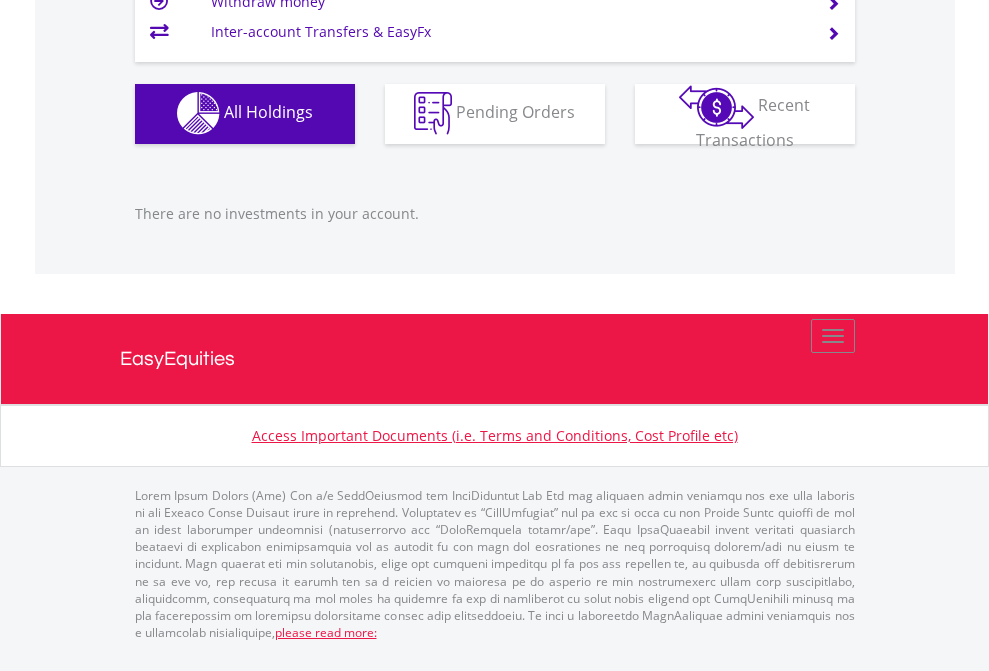 scroll, scrollTop: 1980, scrollLeft: 0, axis: vertical 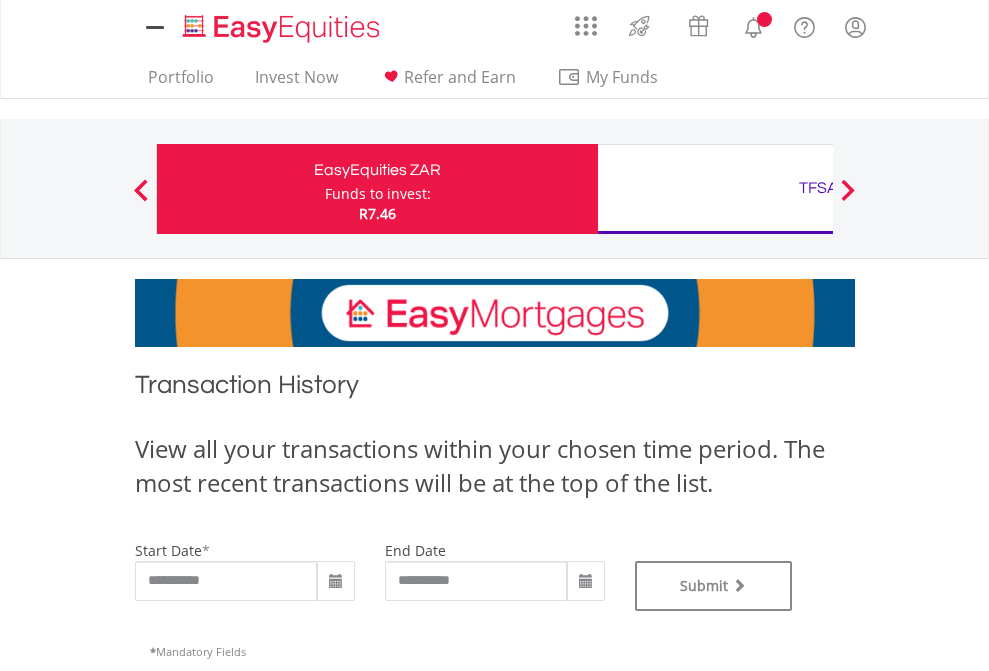 type on "**********" 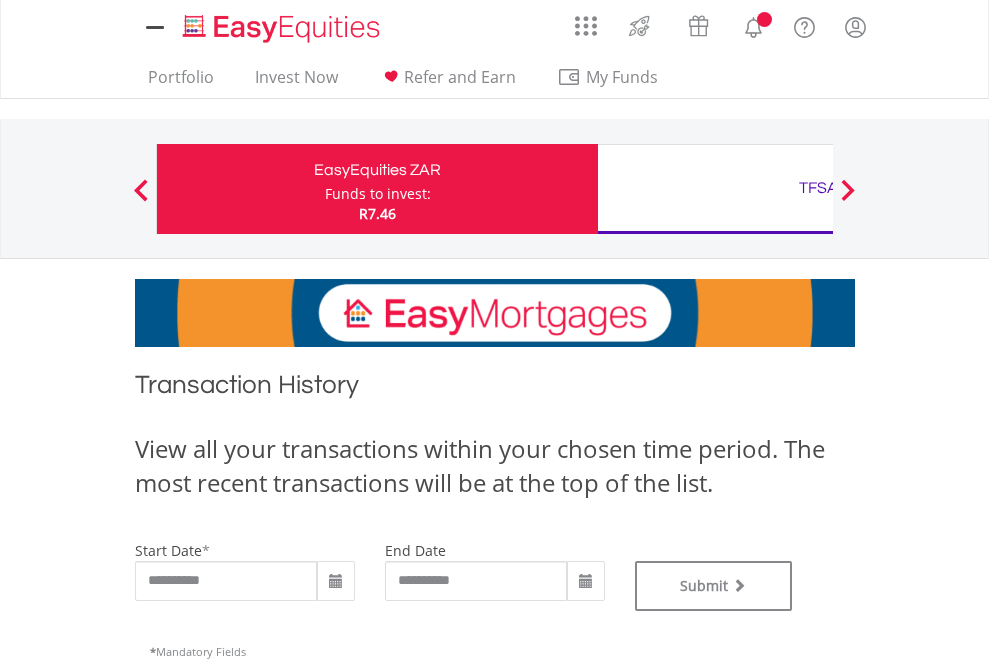 scroll, scrollTop: 0, scrollLeft: 0, axis: both 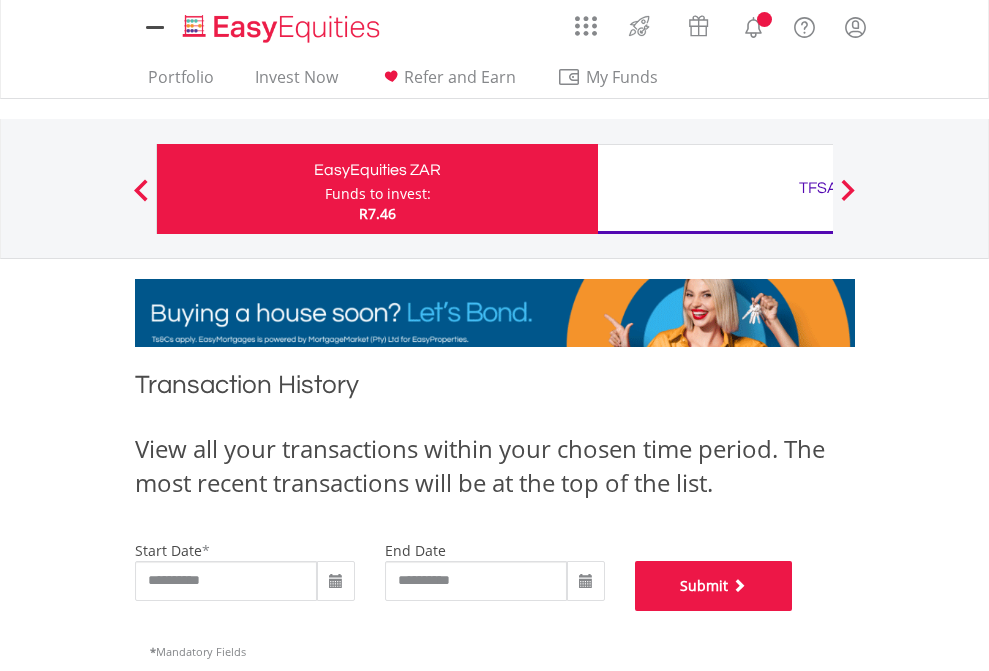 click on "Submit" at bounding box center (714, 586) 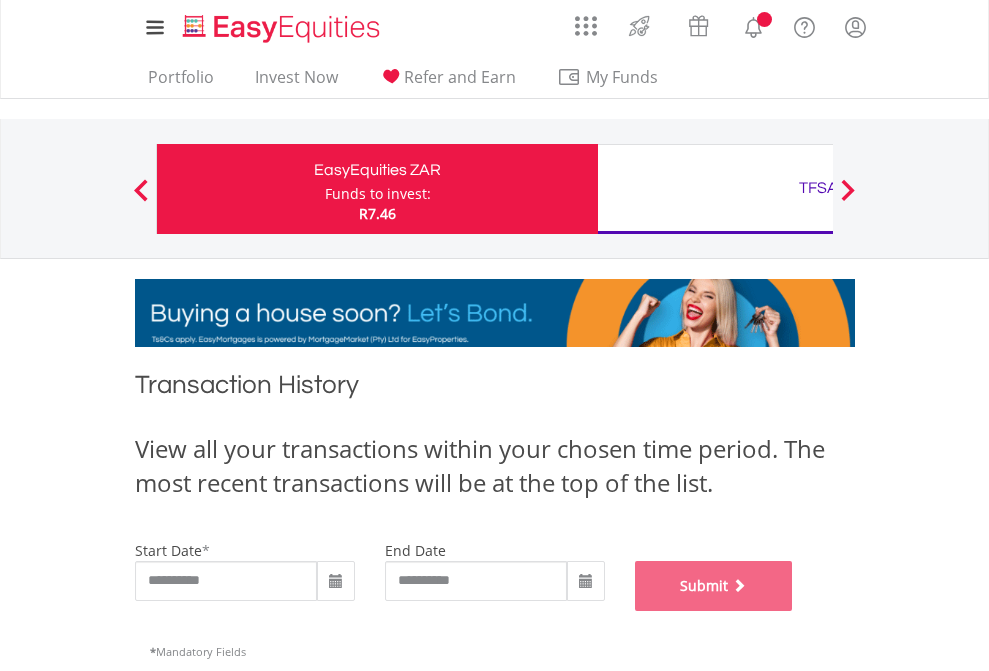 scroll, scrollTop: 811, scrollLeft: 0, axis: vertical 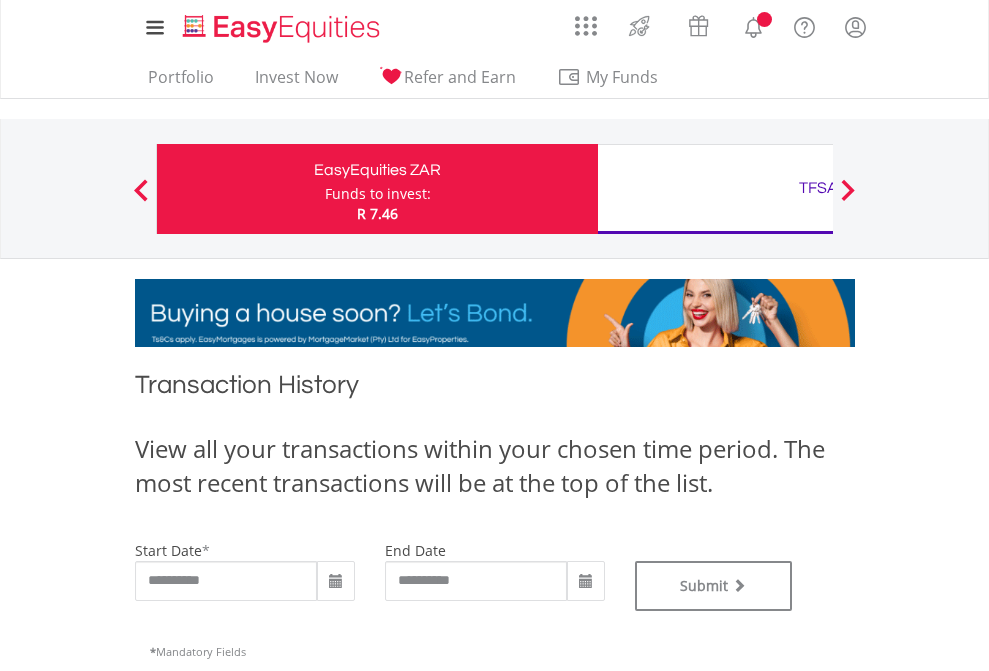 click on "TFSA" at bounding box center [818, 188] 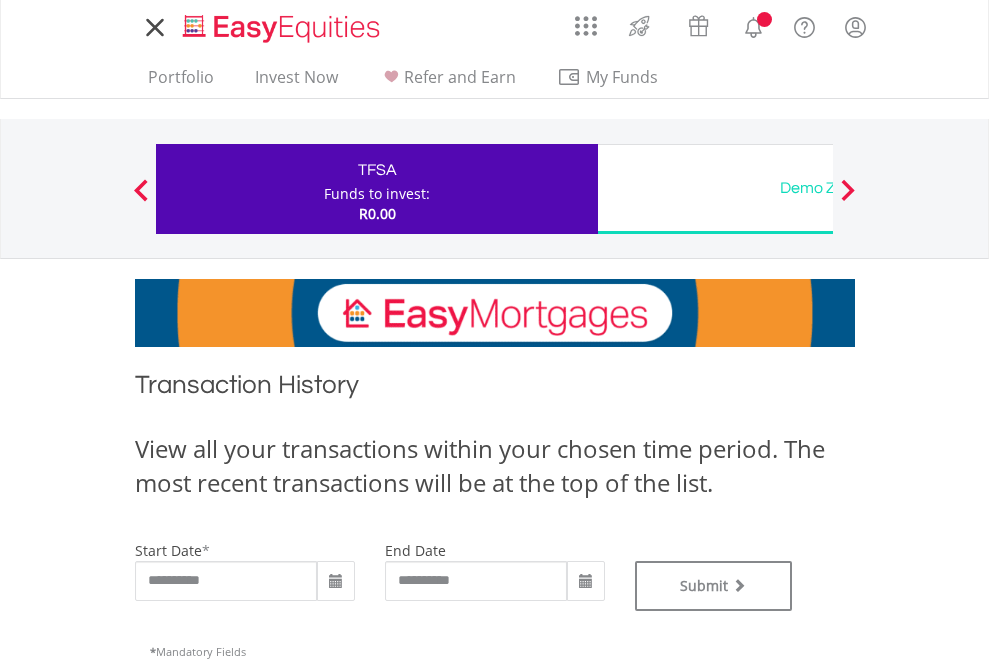 scroll, scrollTop: 0, scrollLeft: 0, axis: both 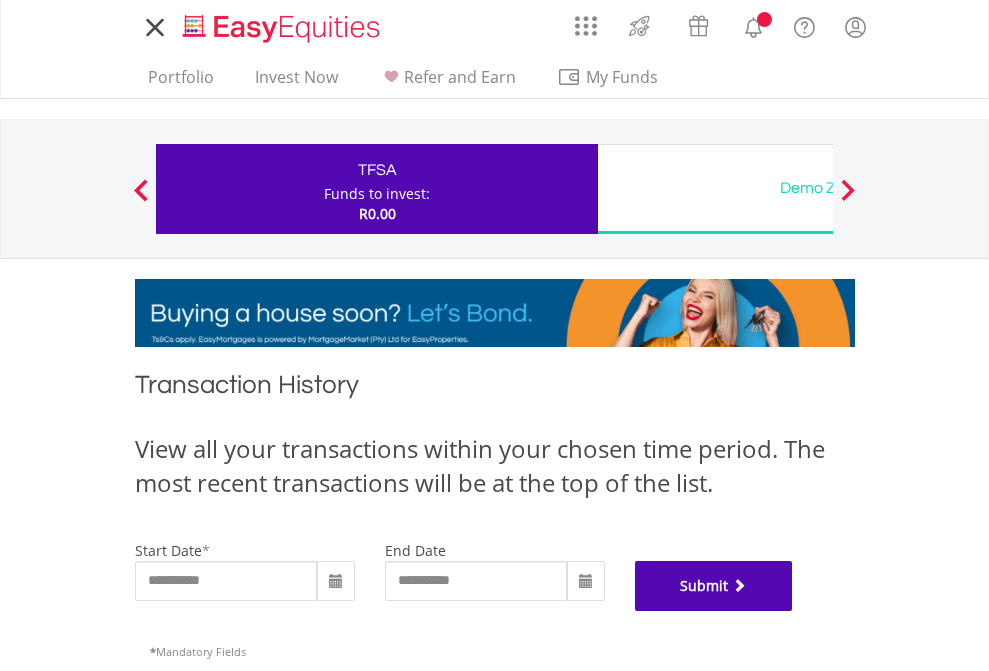 click on "Submit" at bounding box center (714, 586) 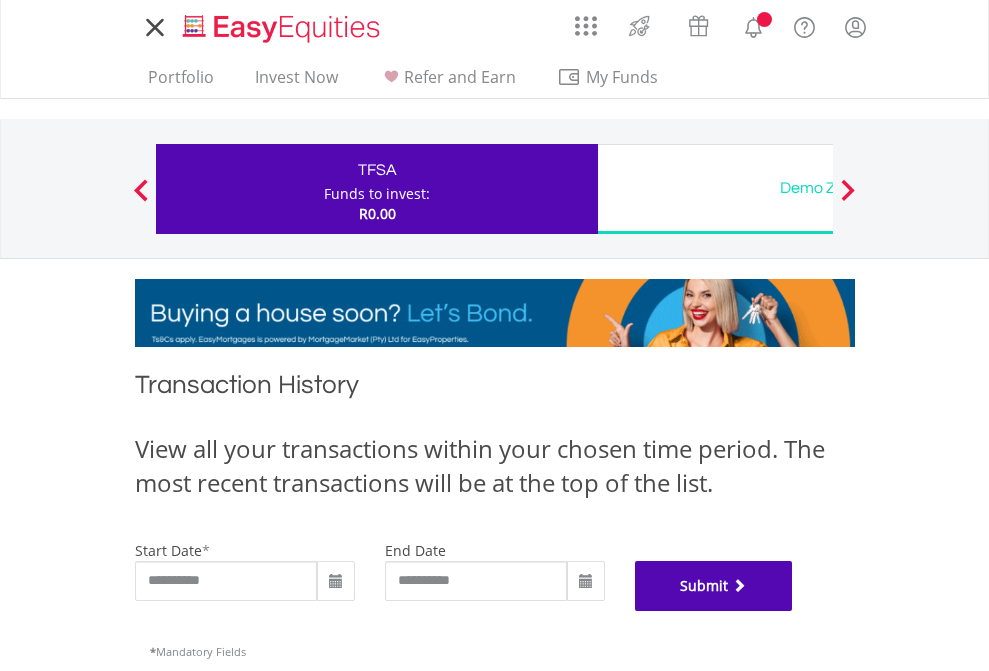 scroll, scrollTop: 811, scrollLeft: 0, axis: vertical 